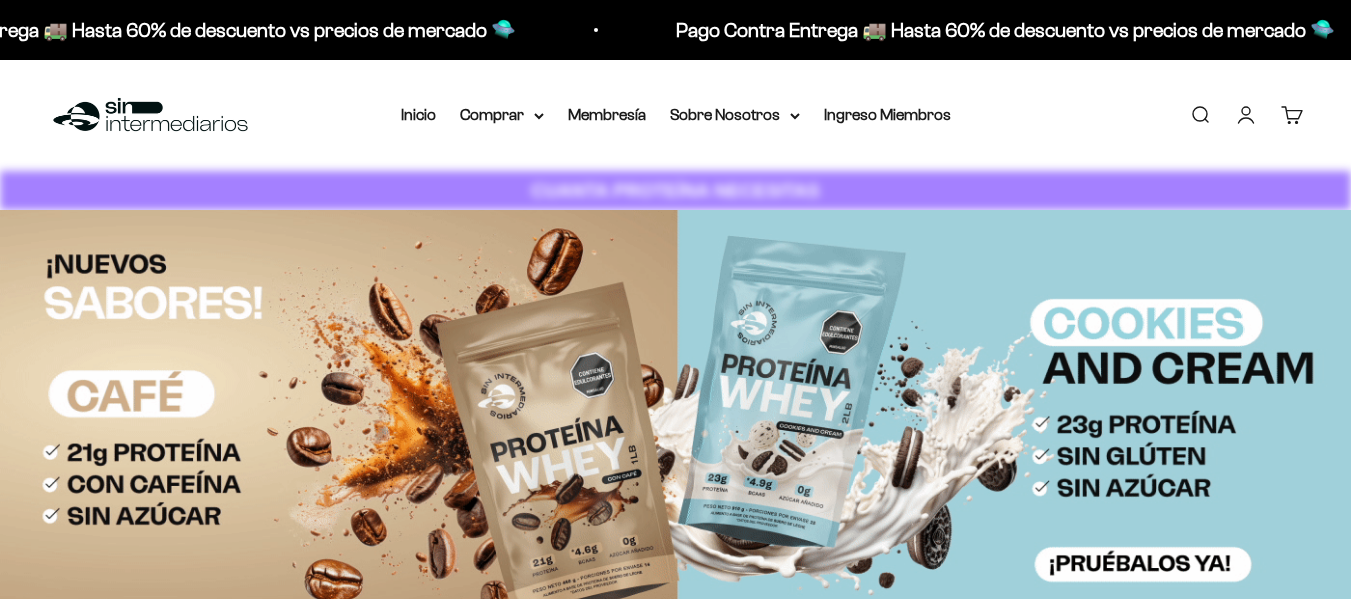 scroll, scrollTop: 0, scrollLeft: 0, axis: both 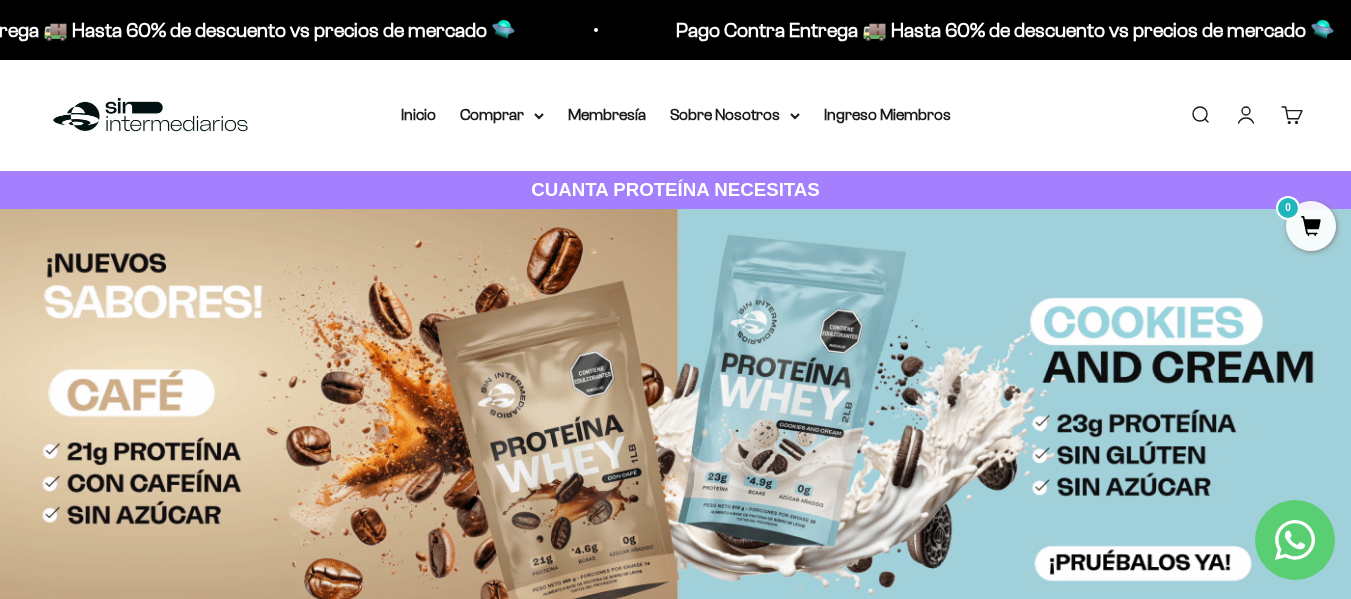 click on "Iniciar sesión" at bounding box center [1246, 115] 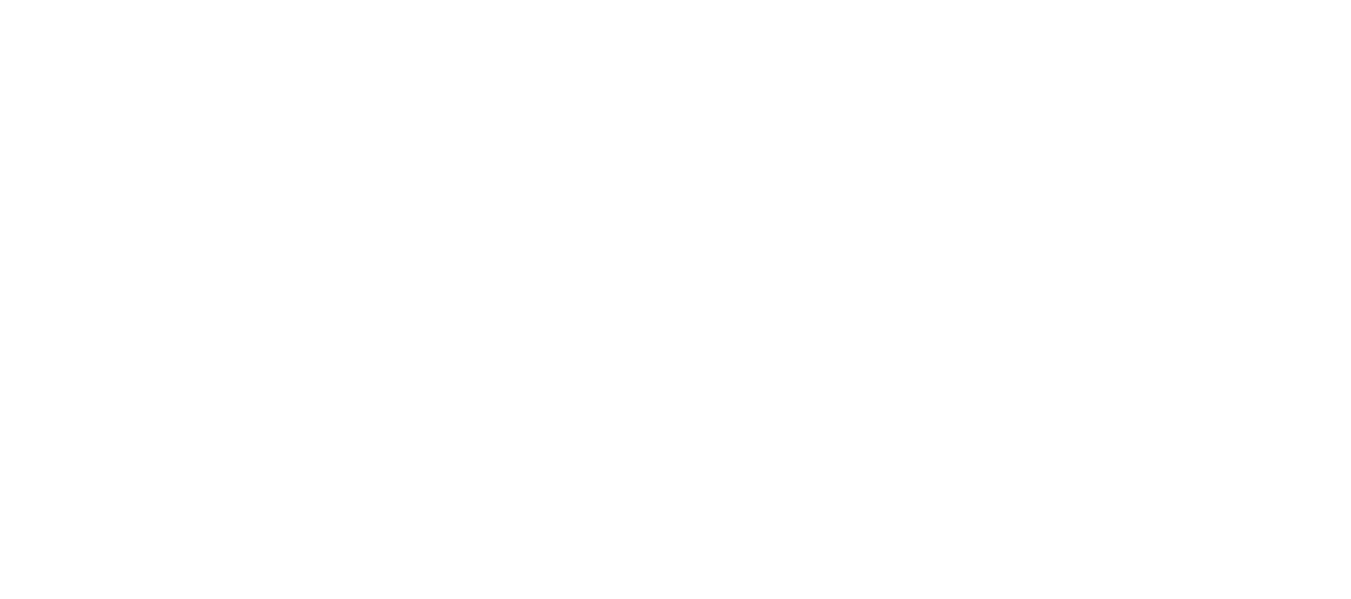 scroll, scrollTop: 0, scrollLeft: 0, axis: both 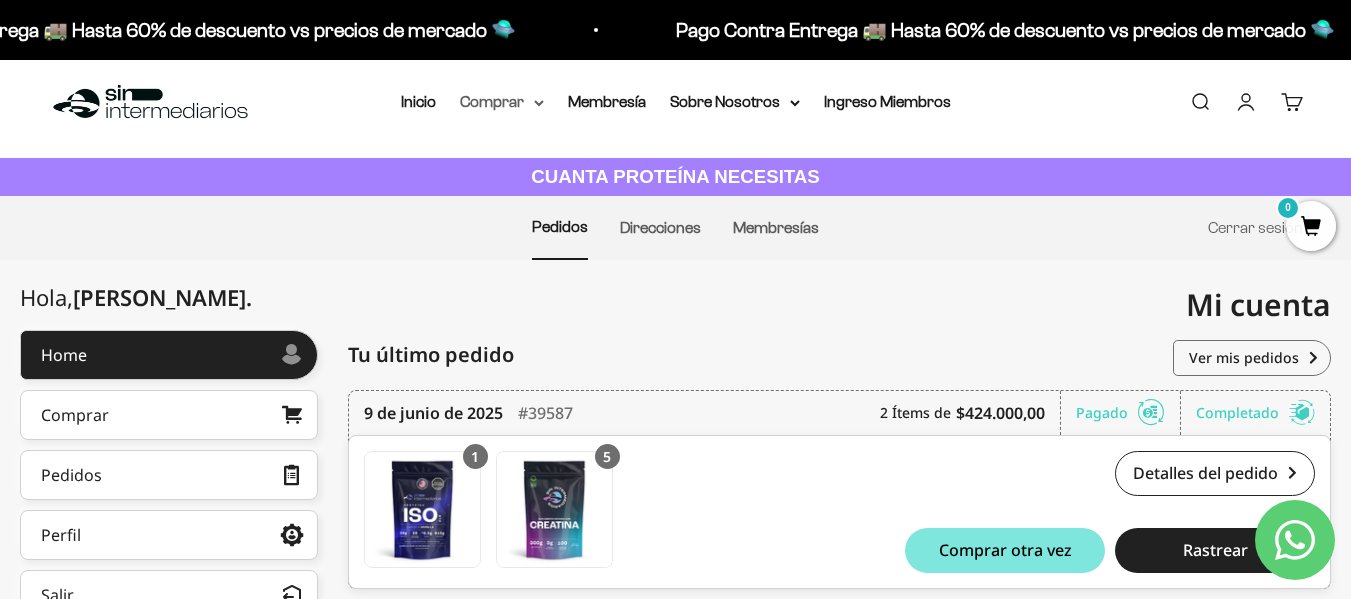click on "Comprar" at bounding box center (502, 102) 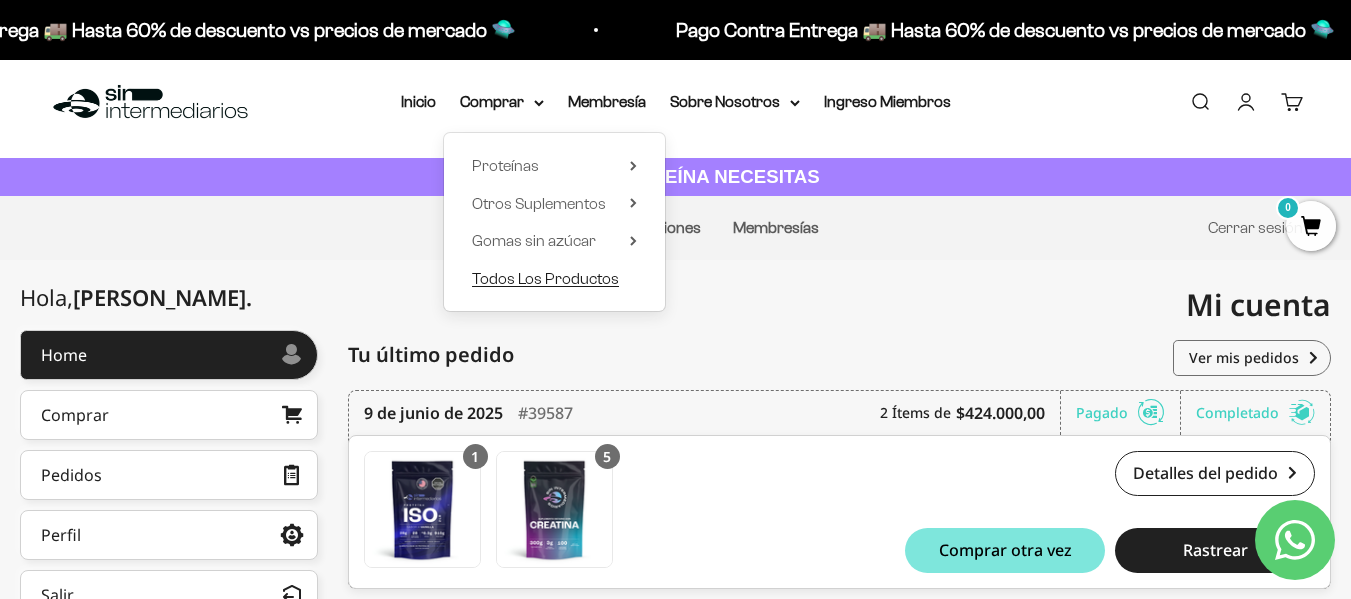 click on "Todos Los Productos" at bounding box center [545, 278] 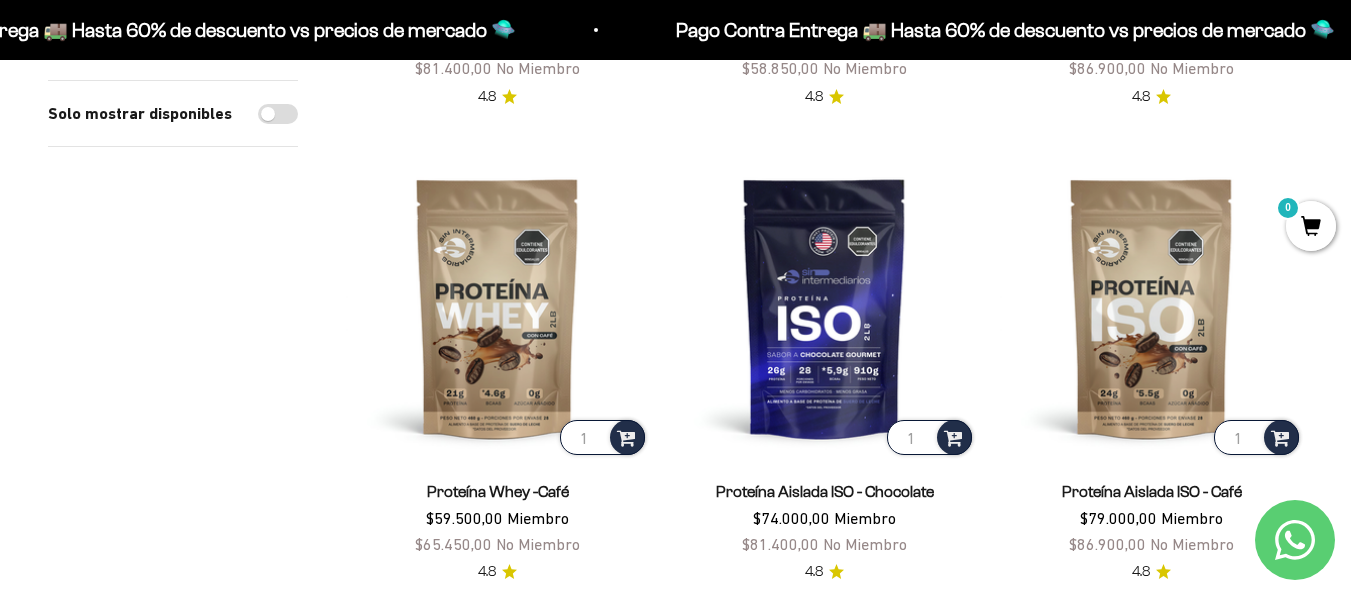 scroll, scrollTop: 3039, scrollLeft: 0, axis: vertical 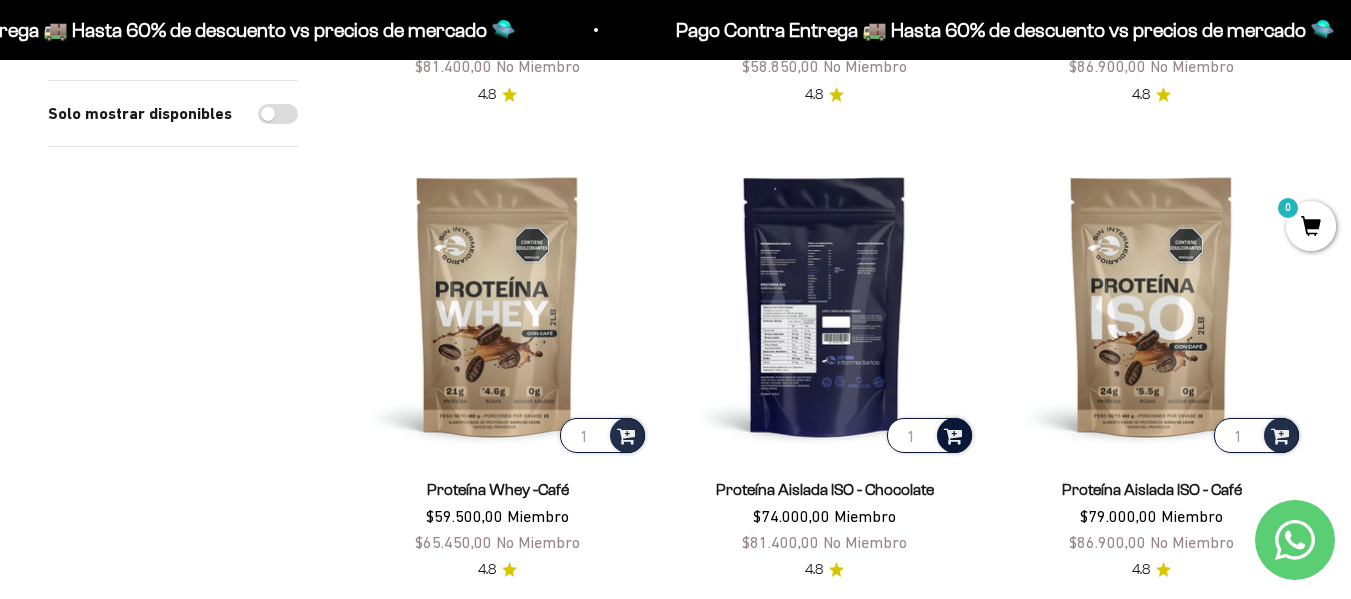 click at bounding box center (953, 434) 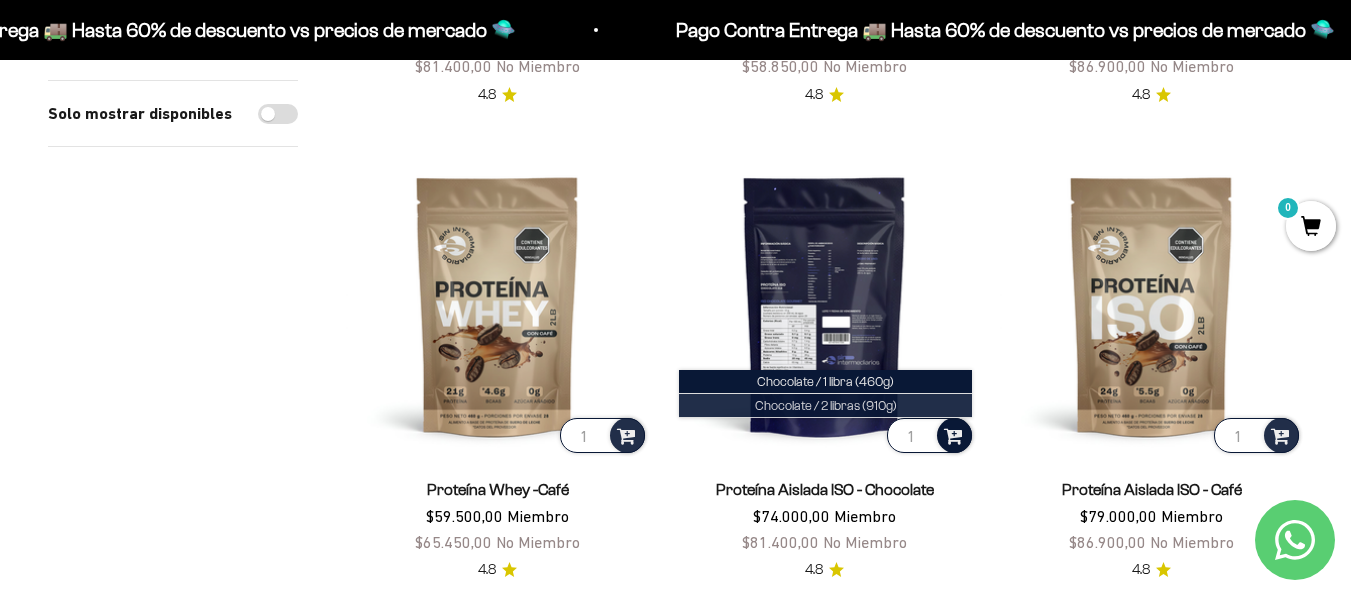 click on "Chocolate / 2 libras (910g)" at bounding box center [826, 405] 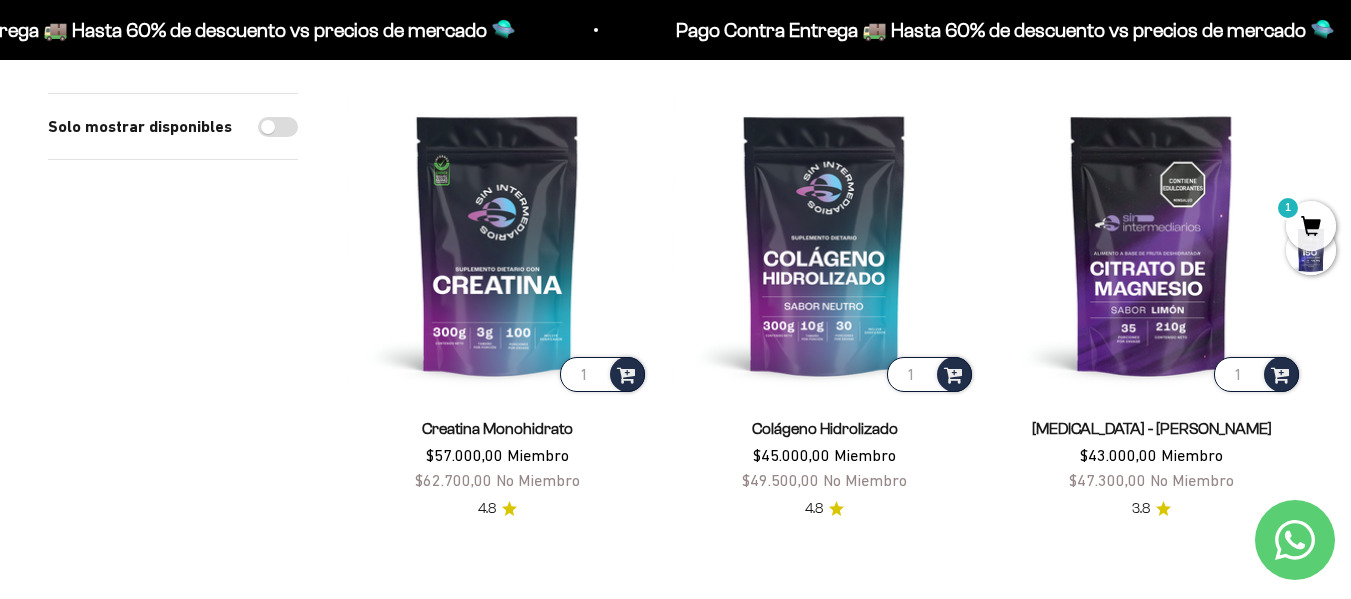 scroll, scrollTop: 221, scrollLeft: 0, axis: vertical 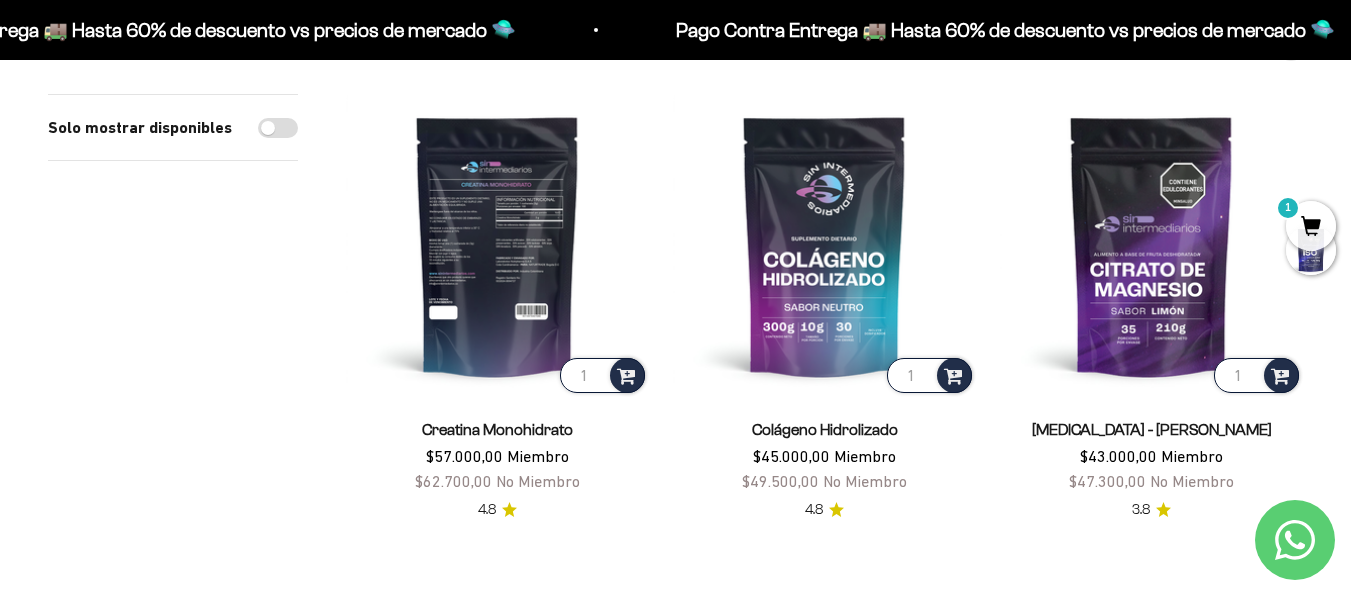 click on "1" at bounding box center (602, 375) 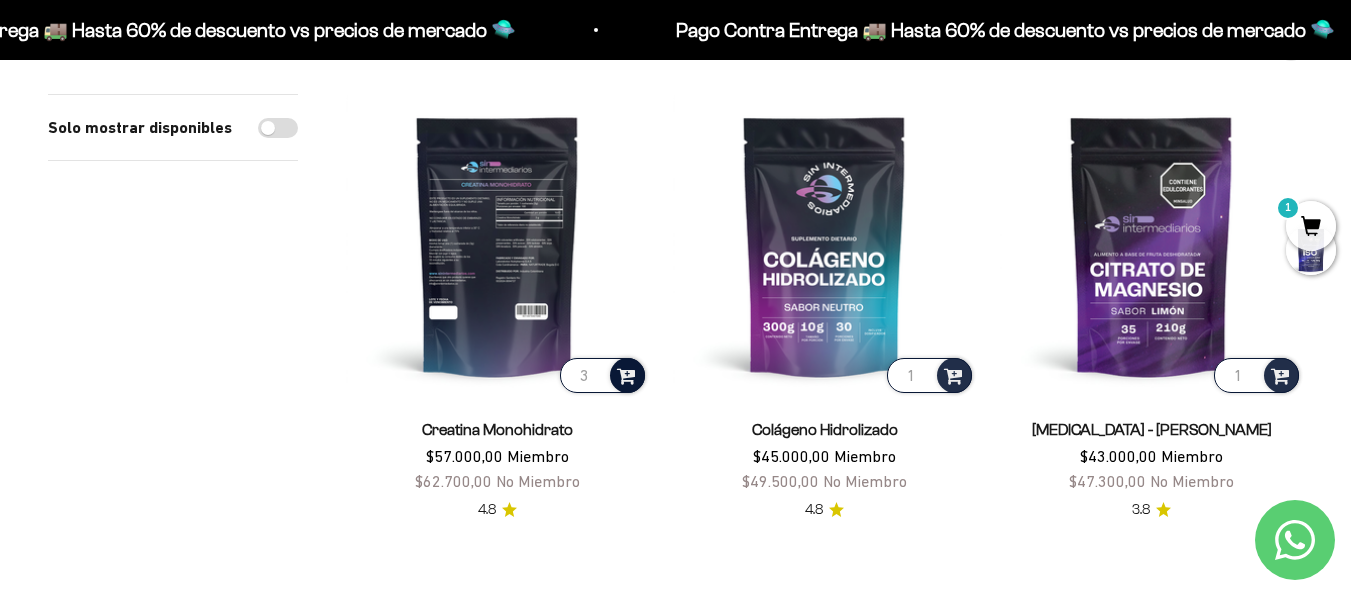 type on "3" 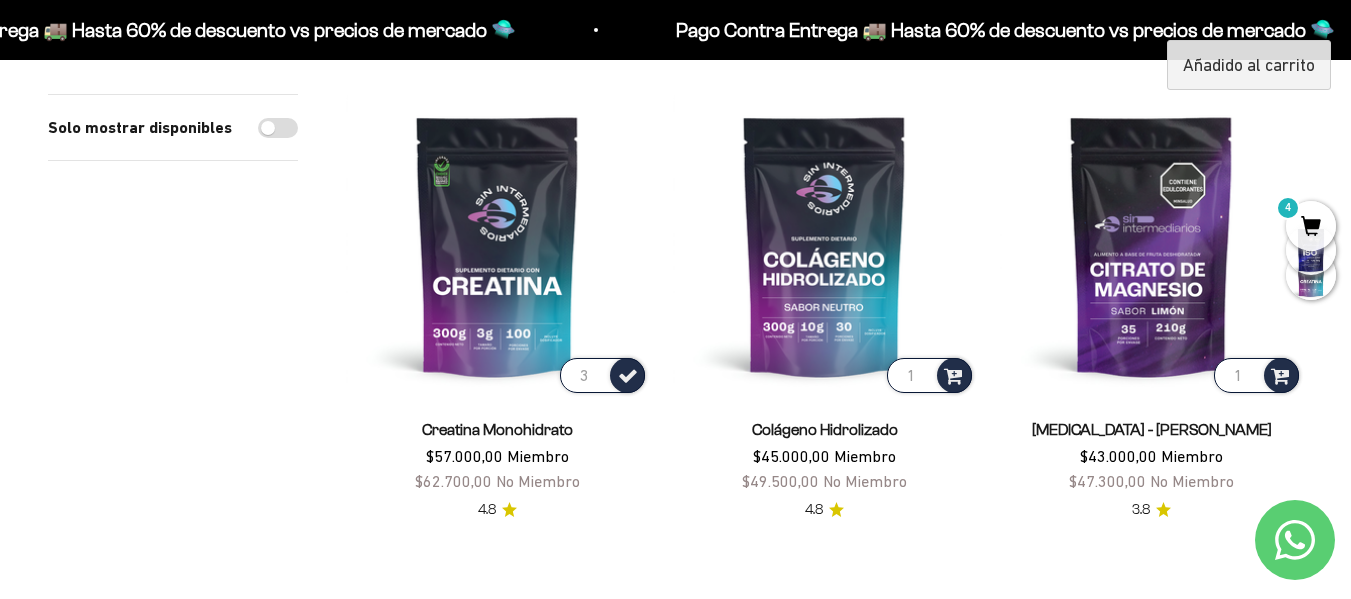 click on "4" at bounding box center [1311, 226] 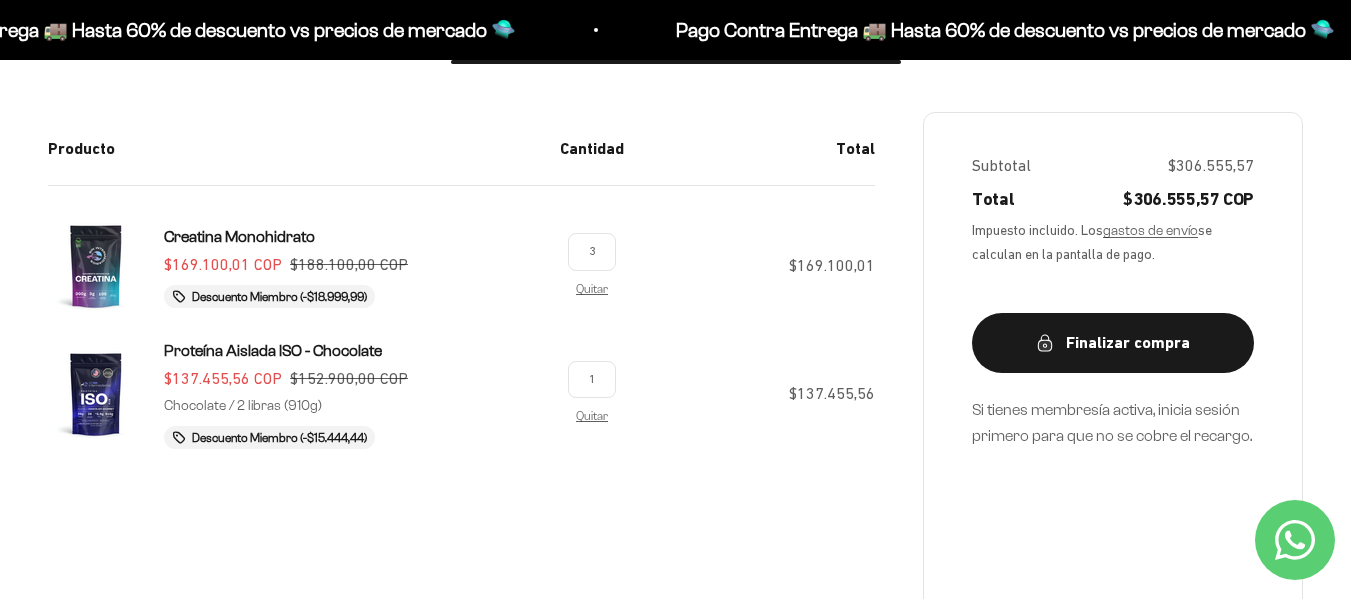 scroll, scrollTop: 341, scrollLeft: 0, axis: vertical 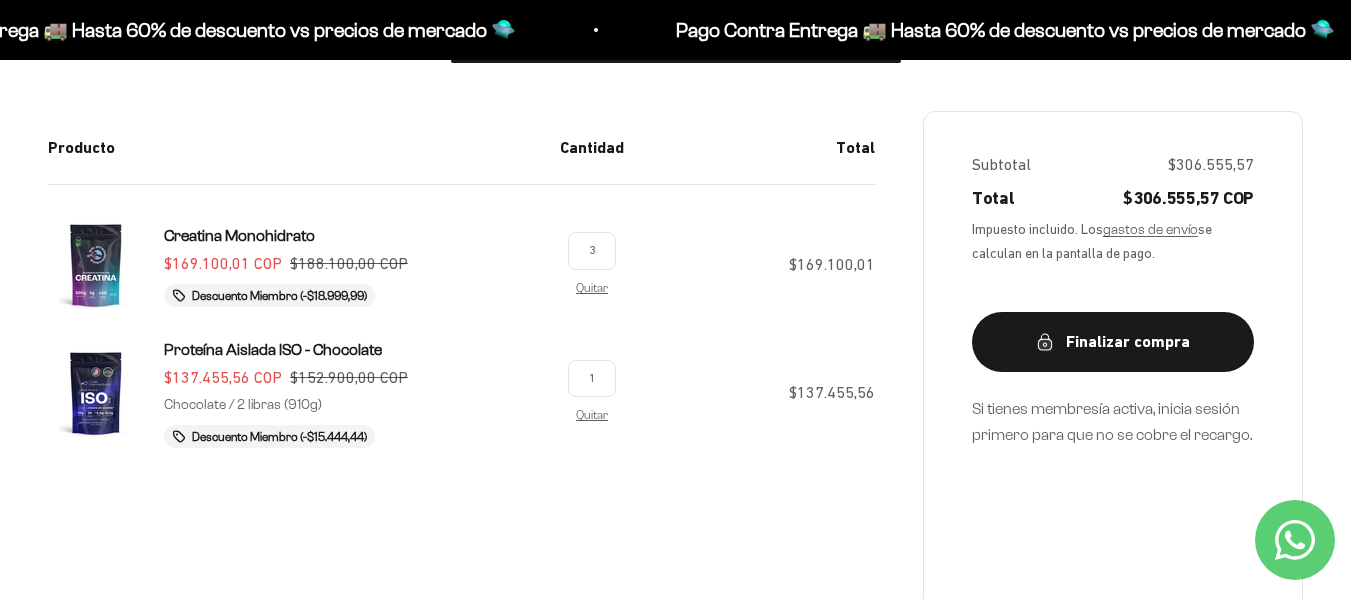 click on "3" at bounding box center [592, 250] 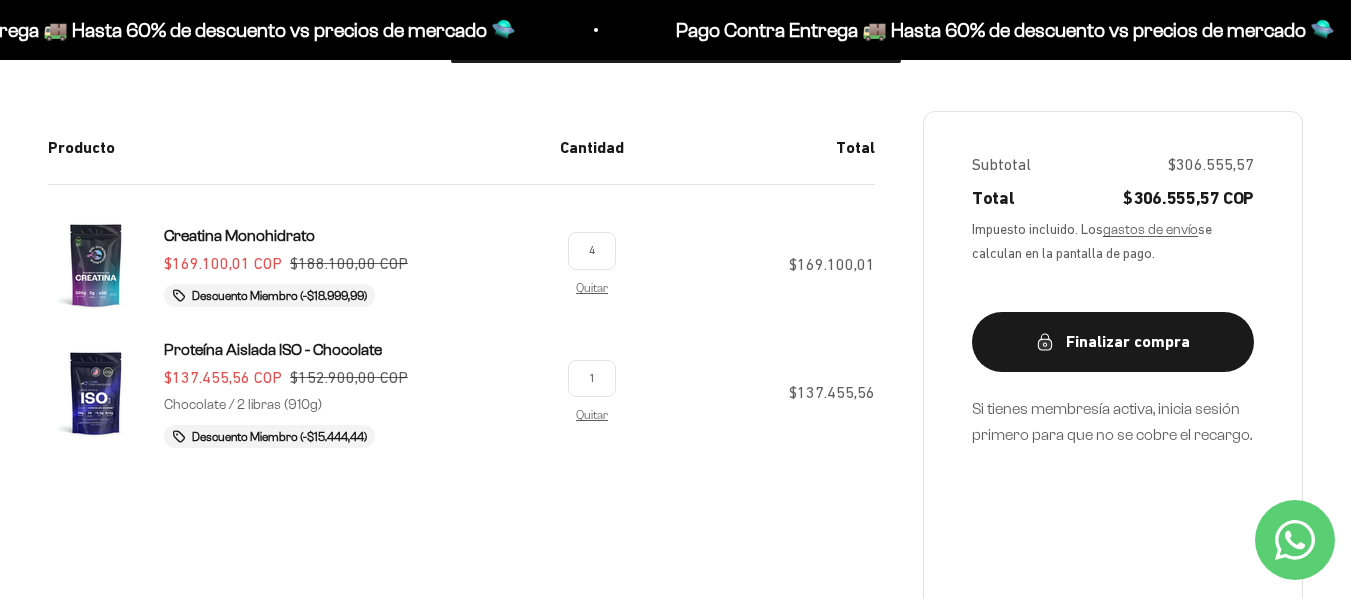 type on "4" 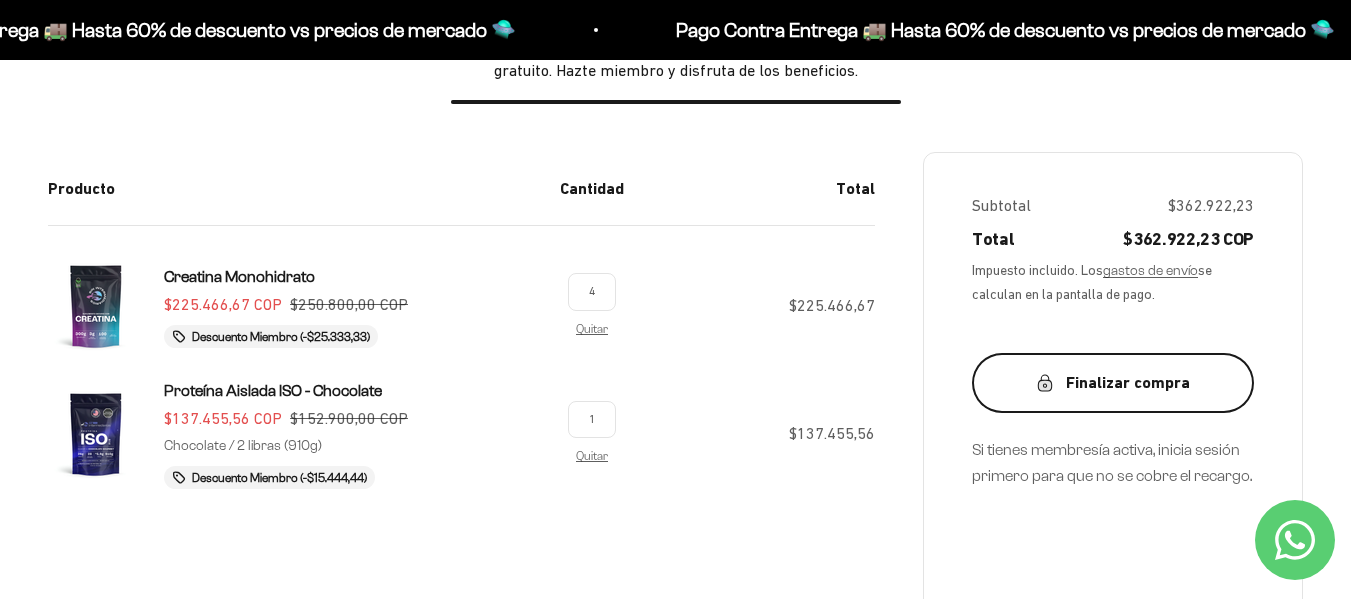 scroll, scrollTop: 299, scrollLeft: 0, axis: vertical 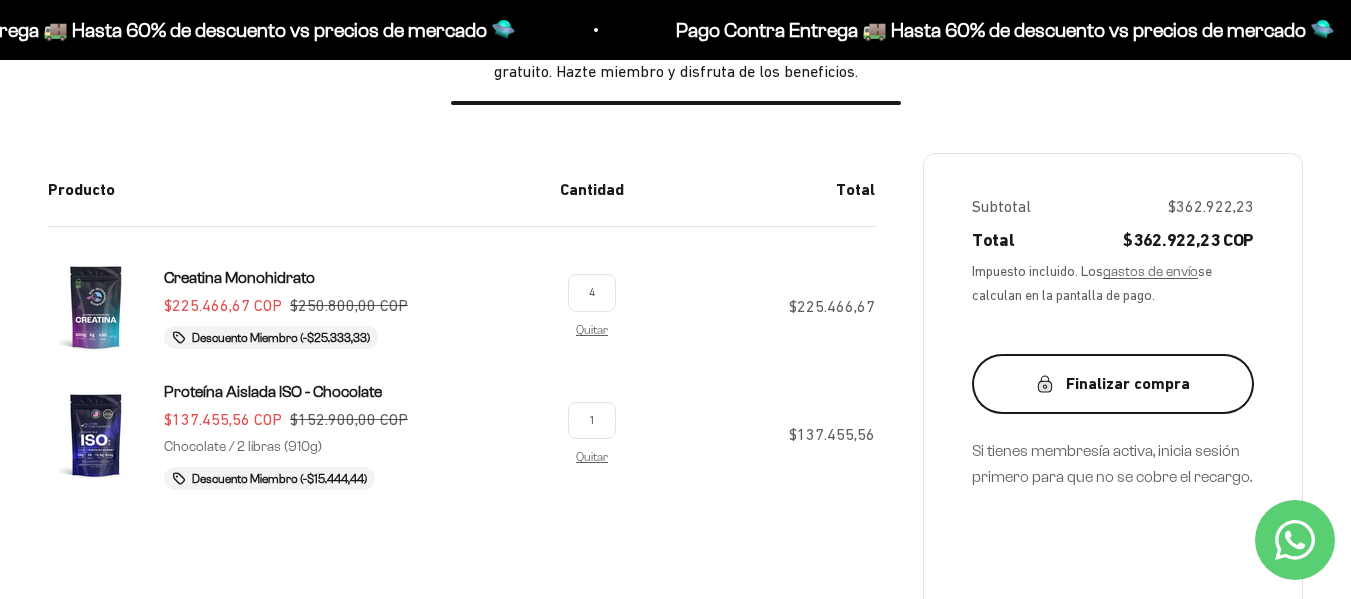 click on "Finalizar compra" at bounding box center (1113, 384) 